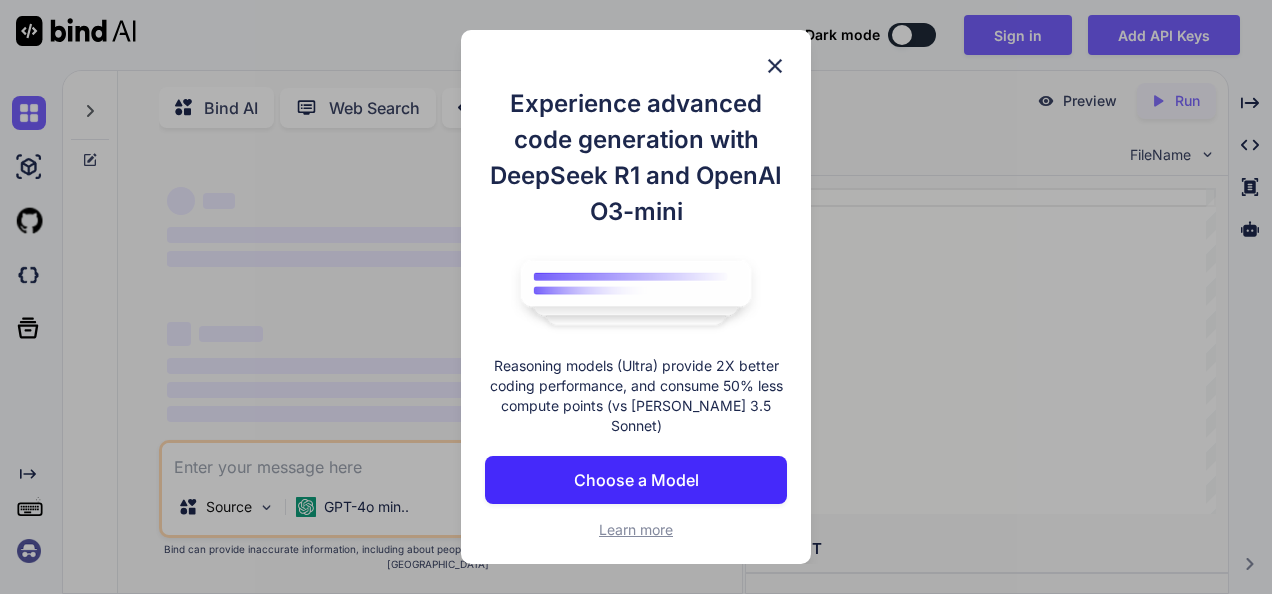 scroll, scrollTop: 0, scrollLeft: 0, axis: both 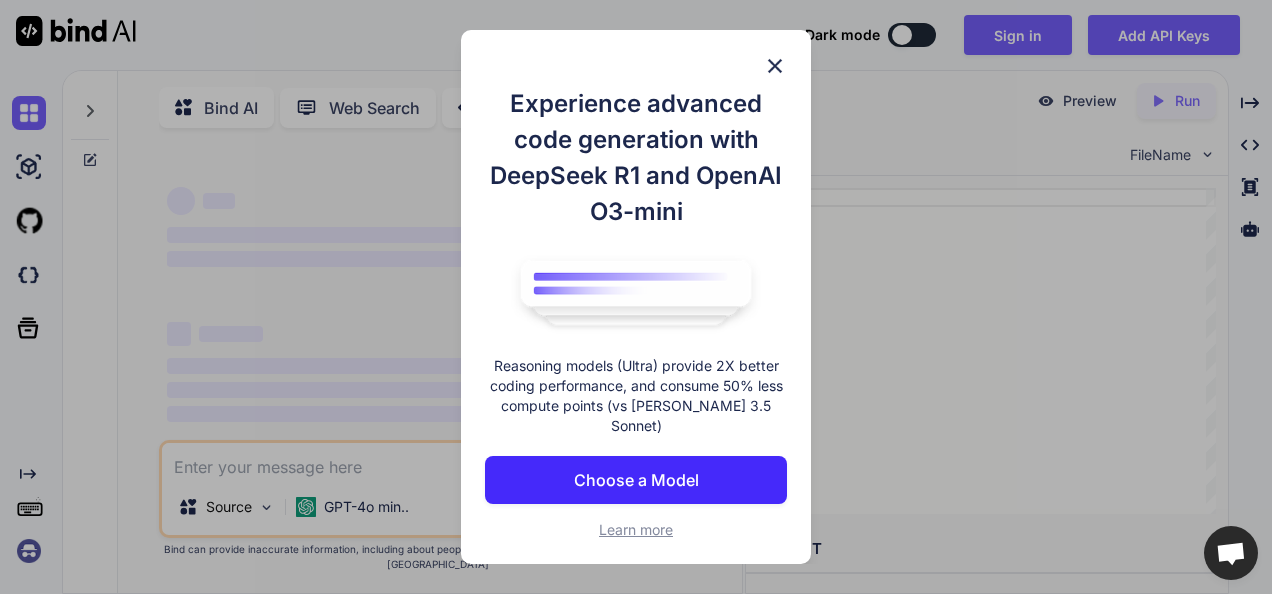 type on "x" 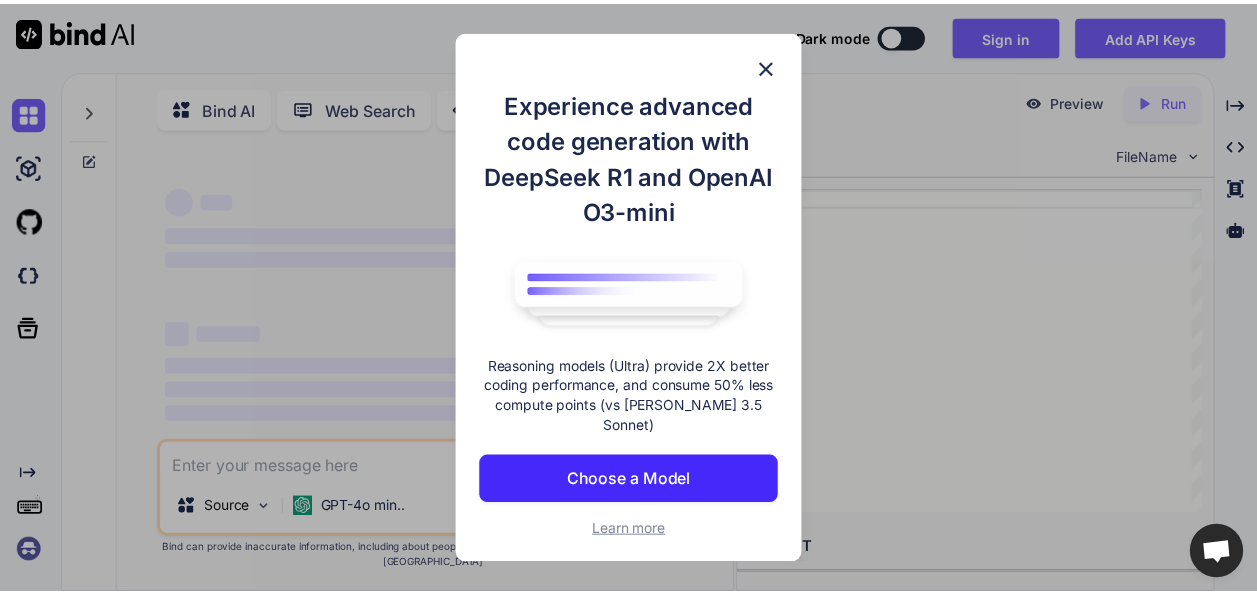scroll, scrollTop: 7, scrollLeft: 0, axis: vertical 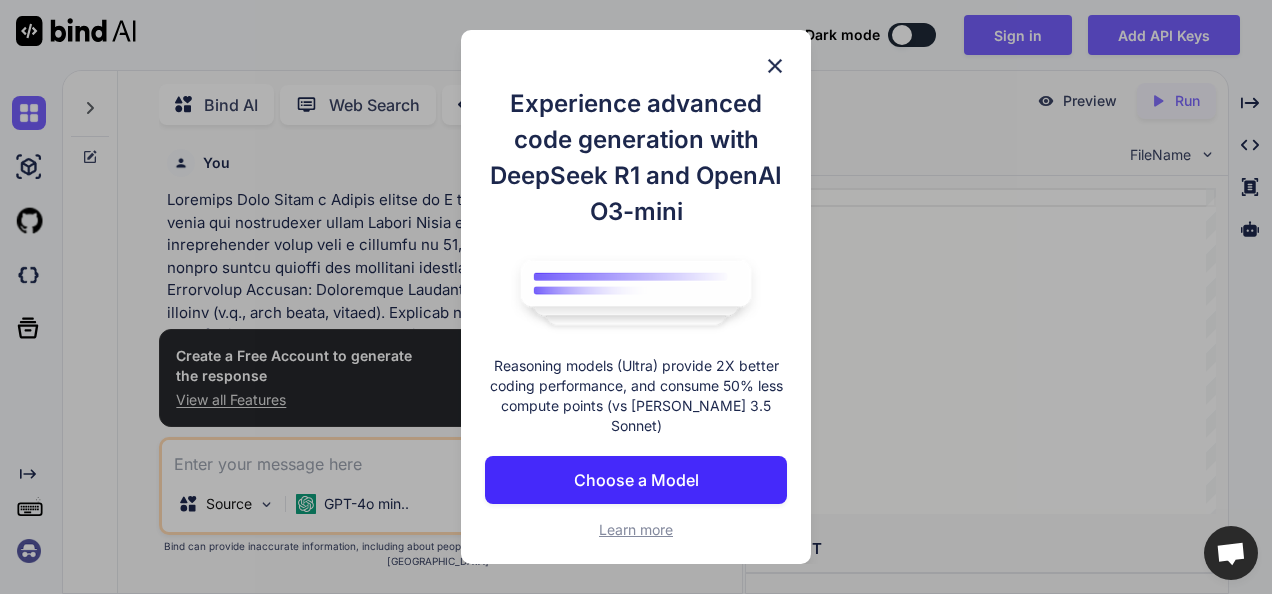 click on "Choose a Model" at bounding box center (636, 480) 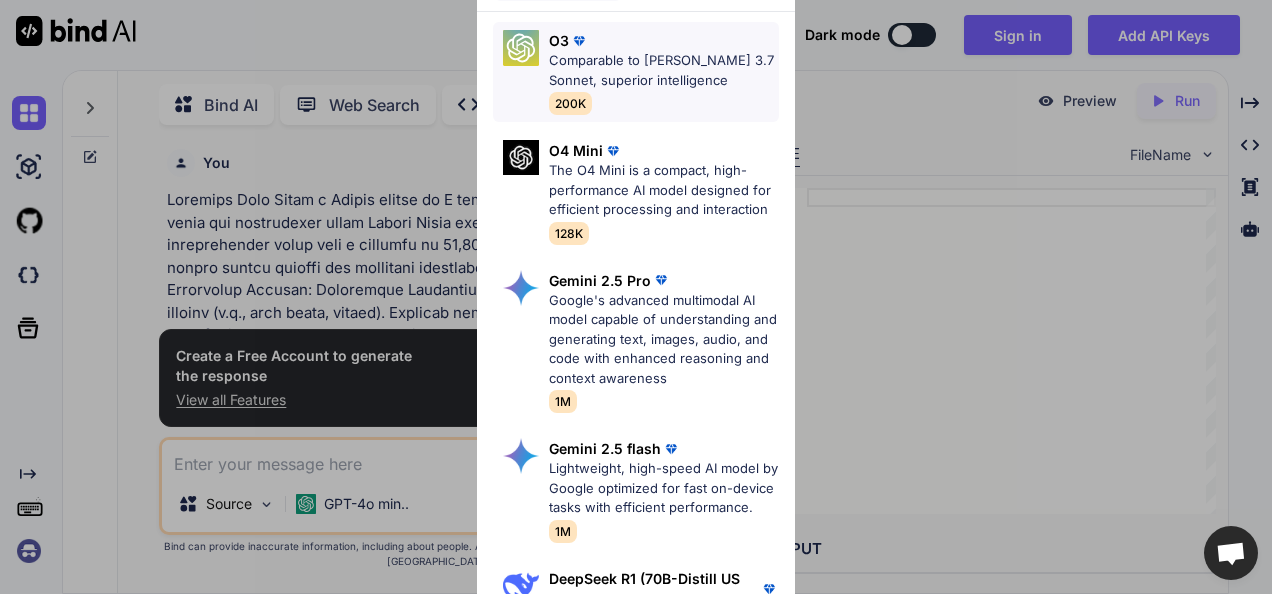 click on "O3 Comparable to Claude 3.7 Sonnet, superior intelligence 200K" at bounding box center (664, 72) 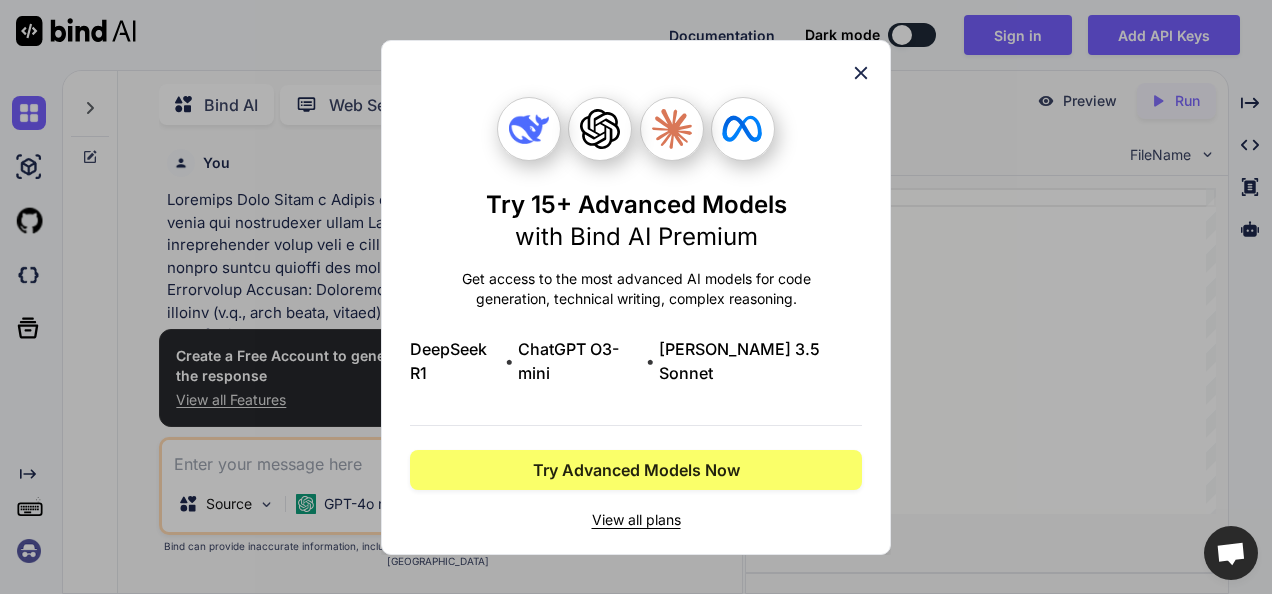 click 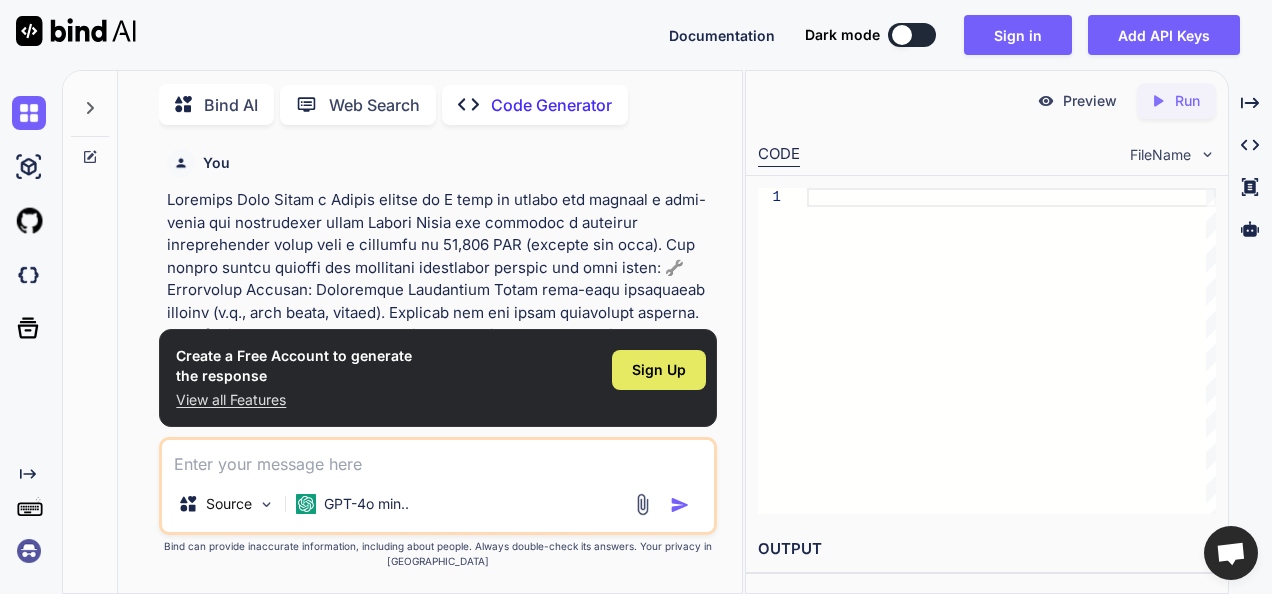 click on "Sign Up" at bounding box center [659, 370] 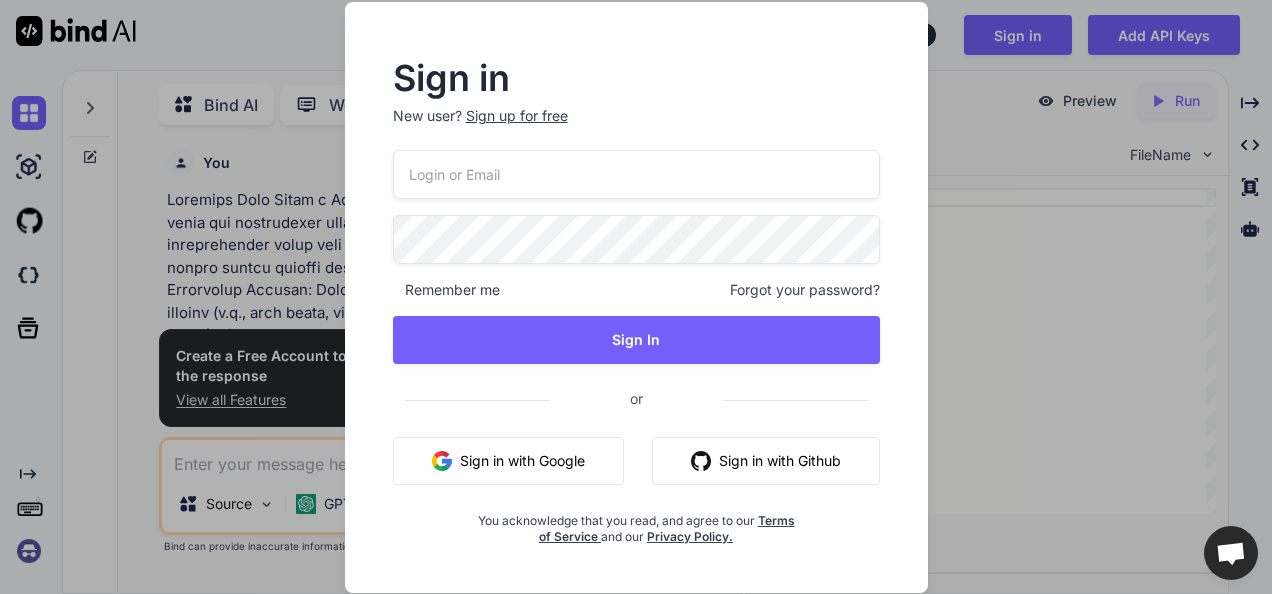 click on "Sign in with Google" at bounding box center [508, 461] 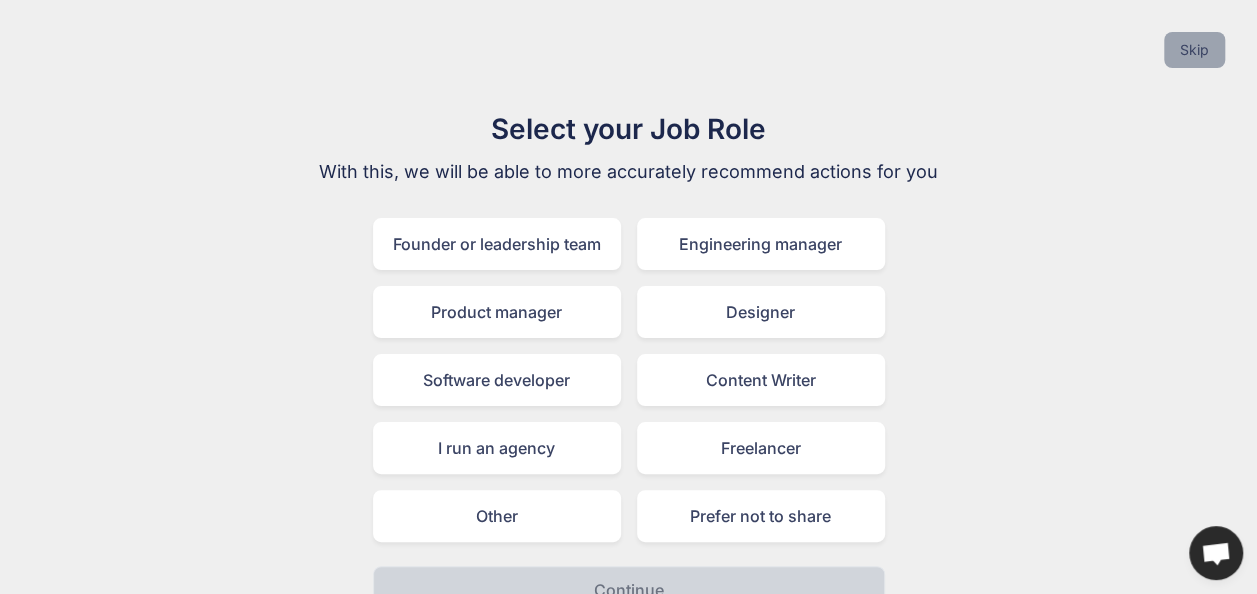 click on "Skip" at bounding box center [1194, 50] 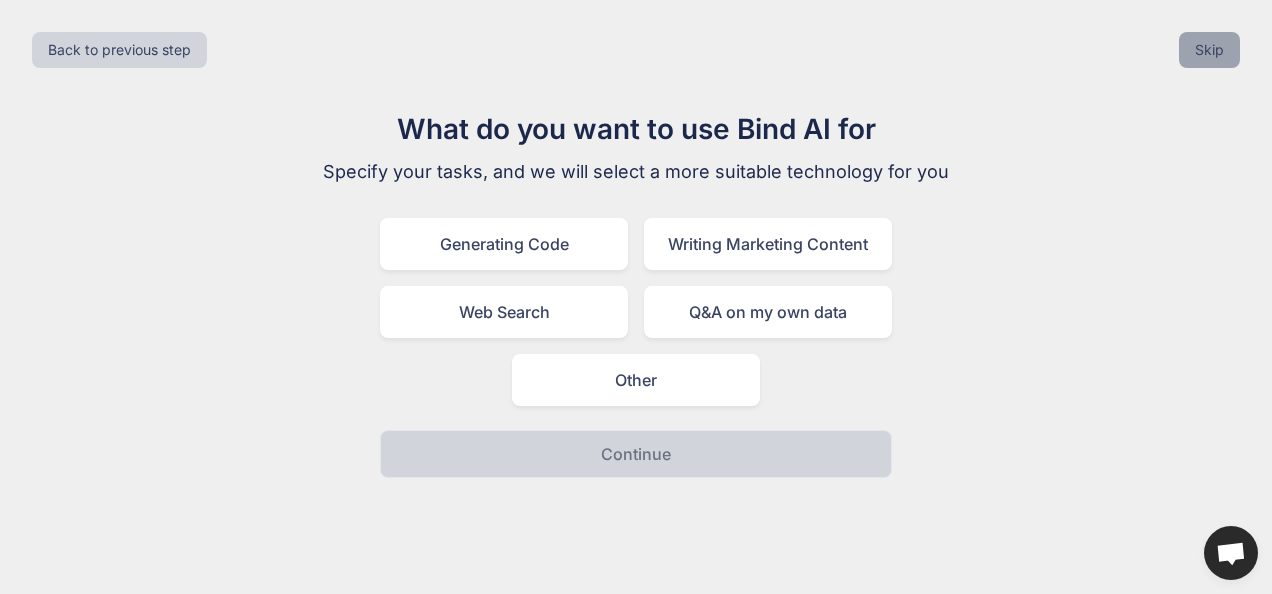 click on "Skip" at bounding box center (1209, 50) 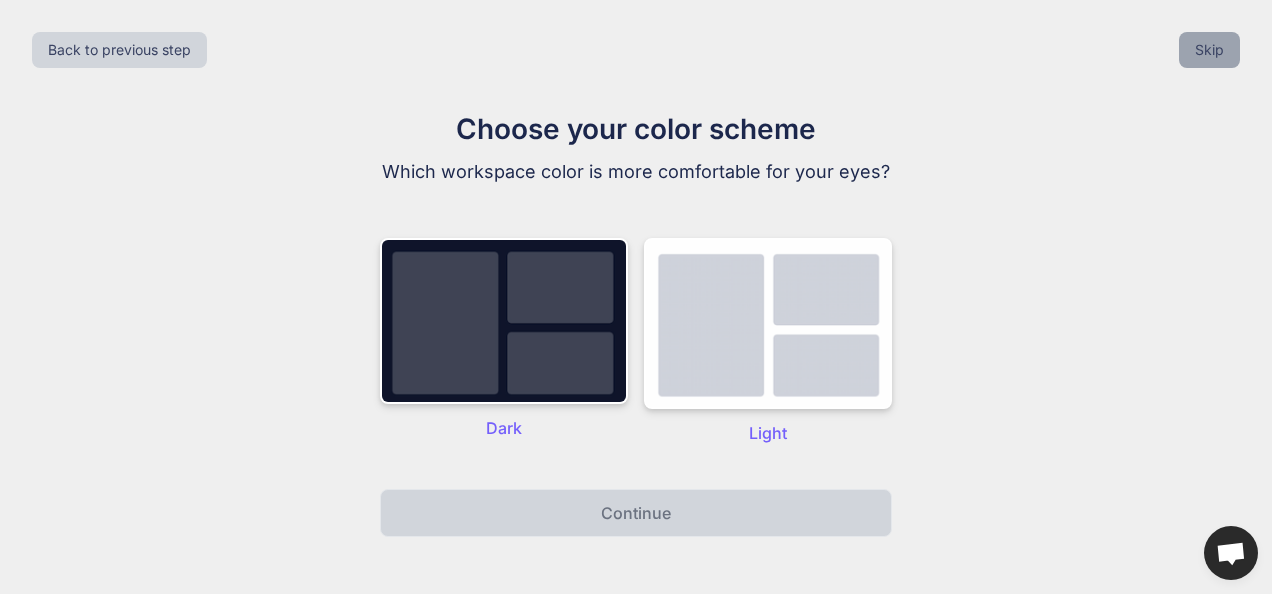 click on "Skip" at bounding box center [1209, 50] 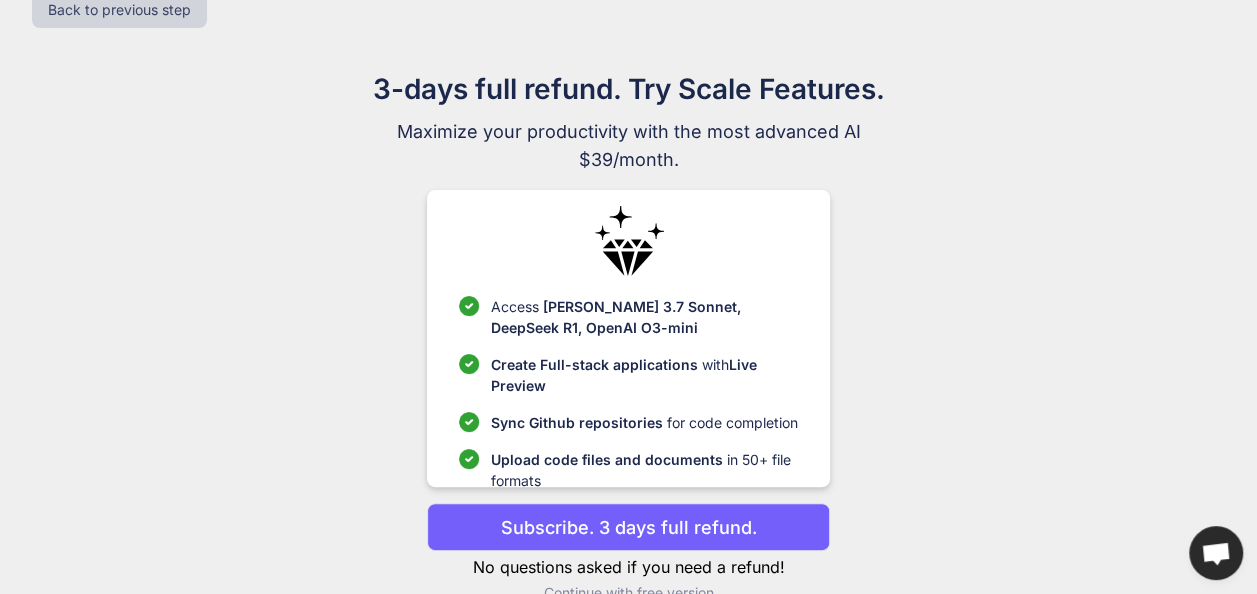 scroll, scrollTop: 81, scrollLeft: 0, axis: vertical 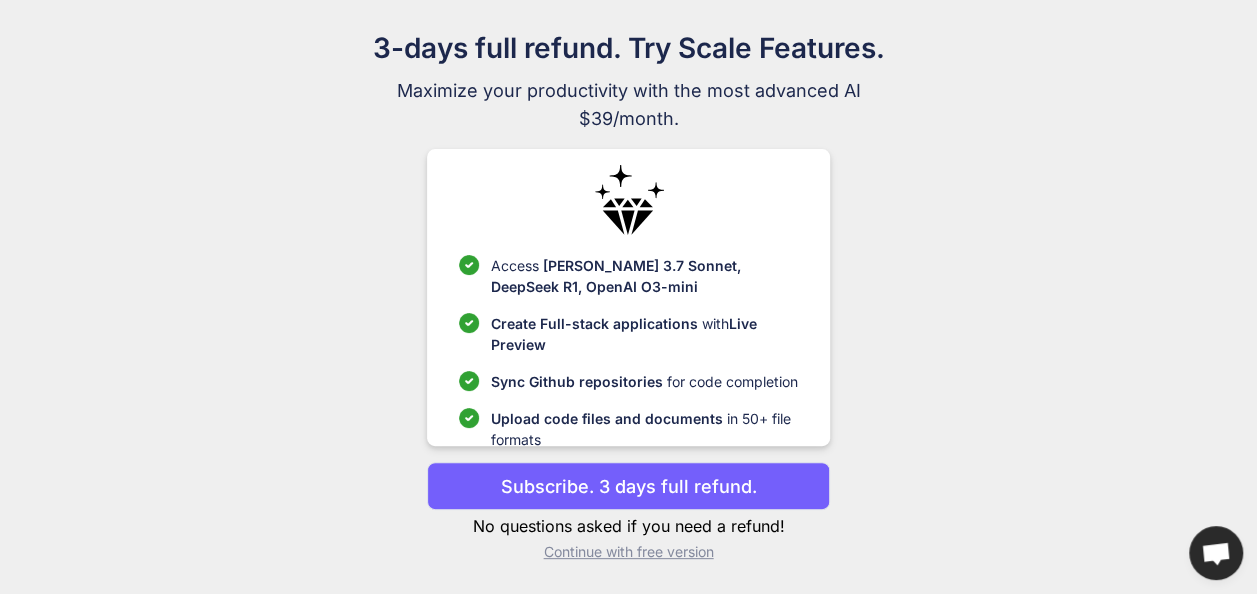 click on "Continue with free version" at bounding box center (628, 552) 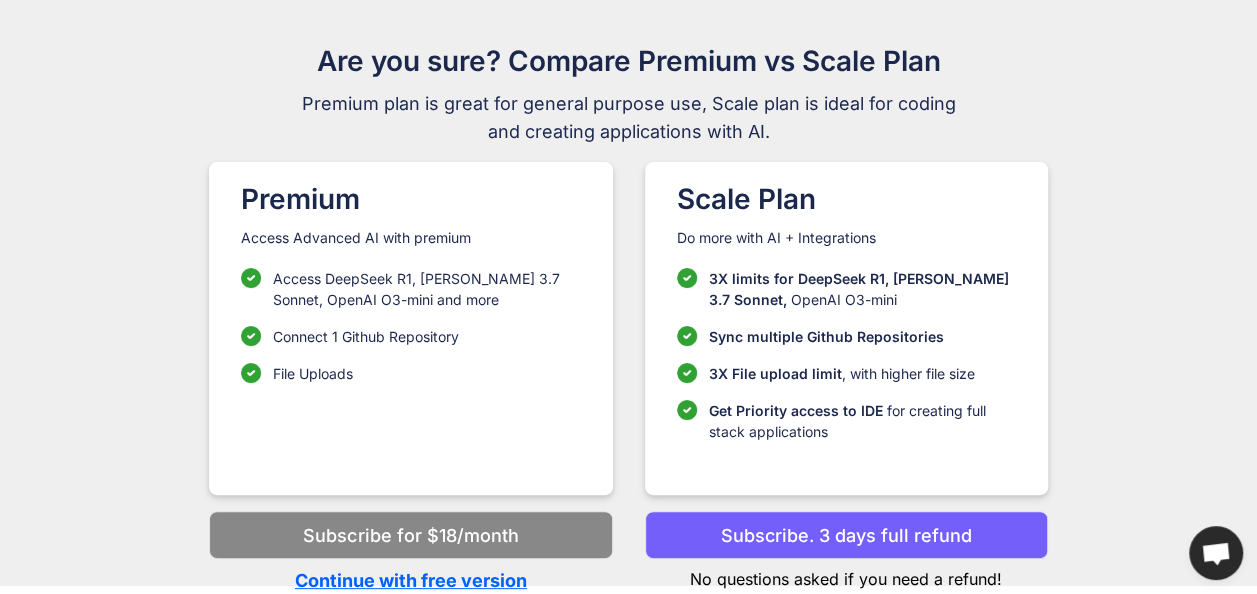 click on "Continue with free version" at bounding box center [410, 580] 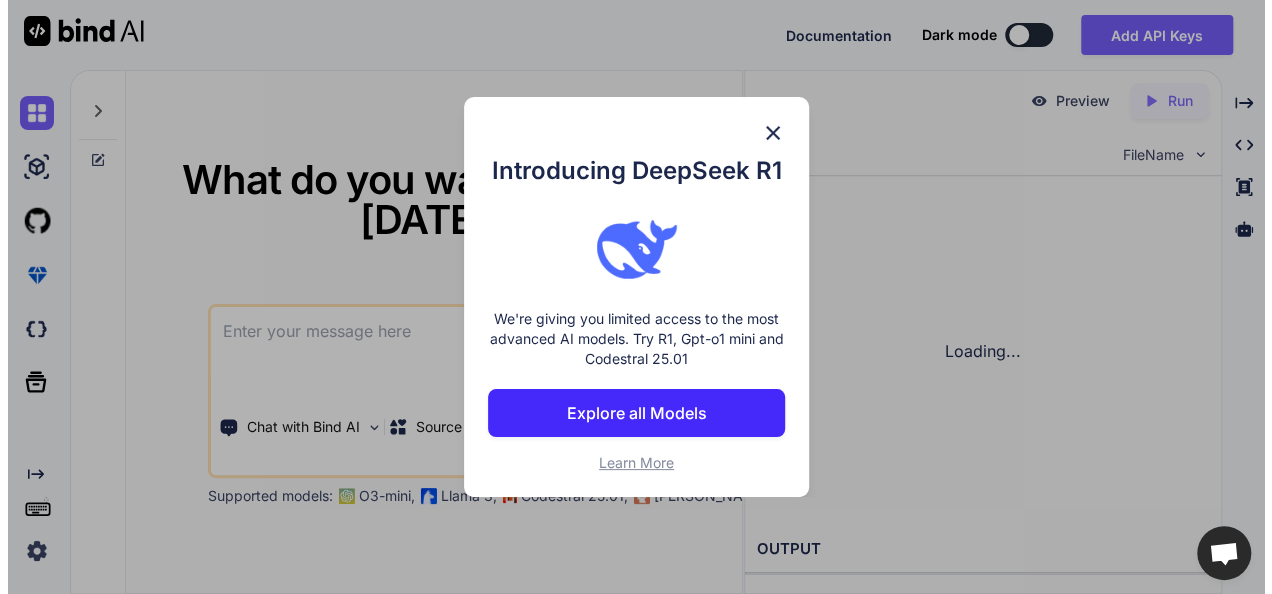 scroll, scrollTop: 0, scrollLeft: 0, axis: both 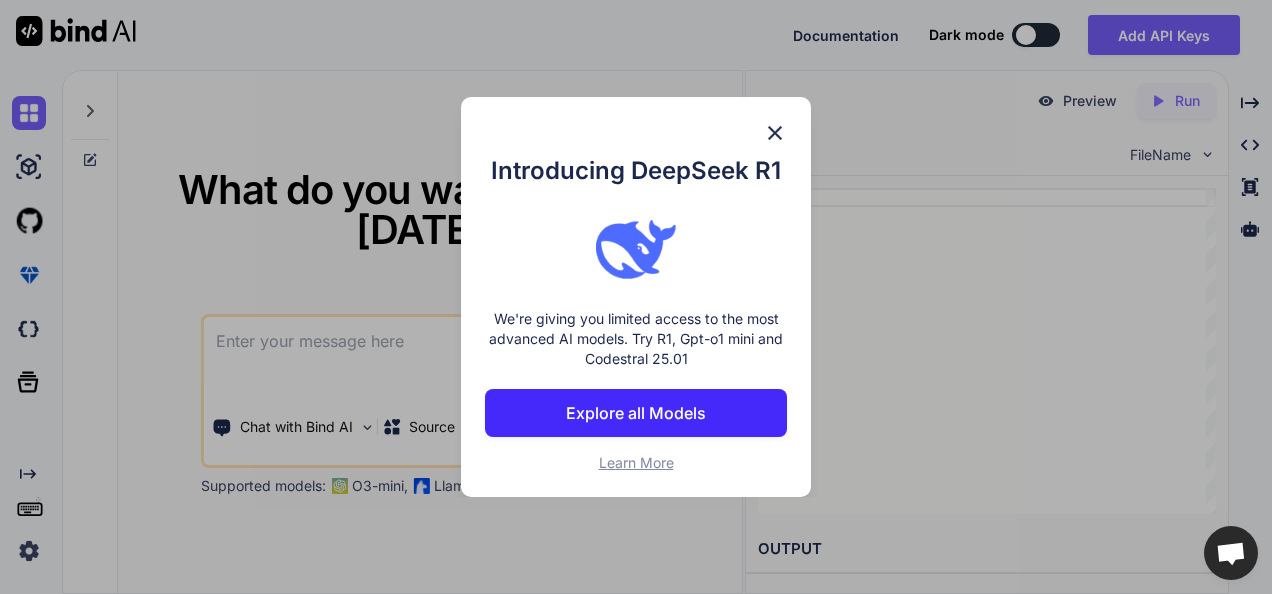 click at bounding box center (775, 133) 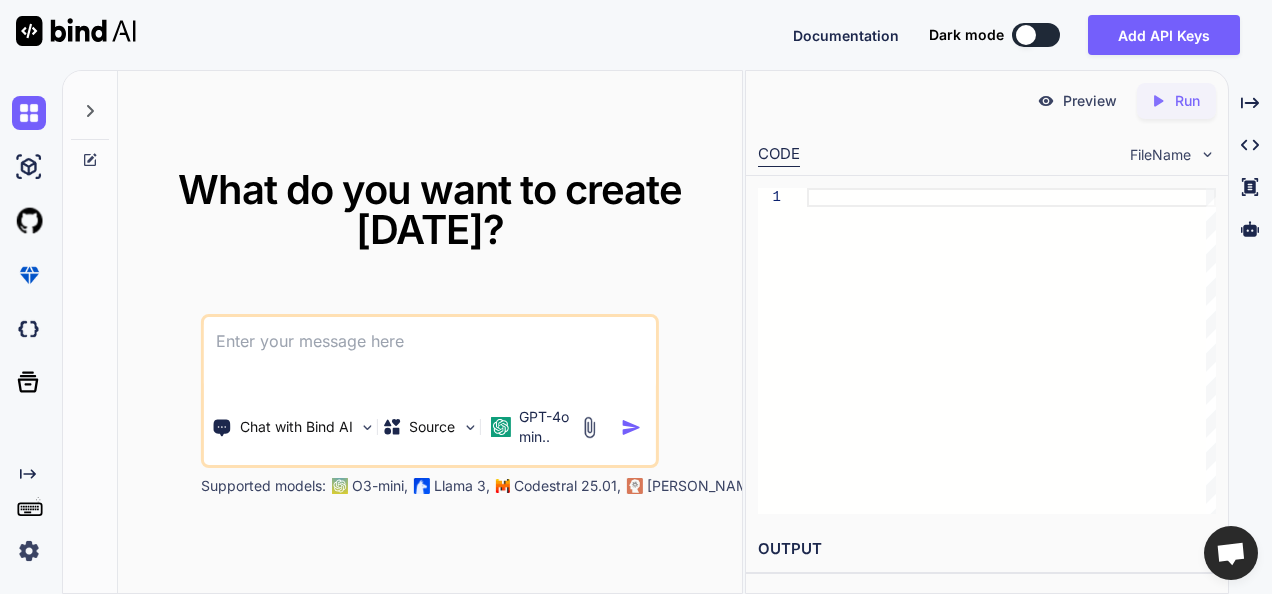 click at bounding box center (430, 354) 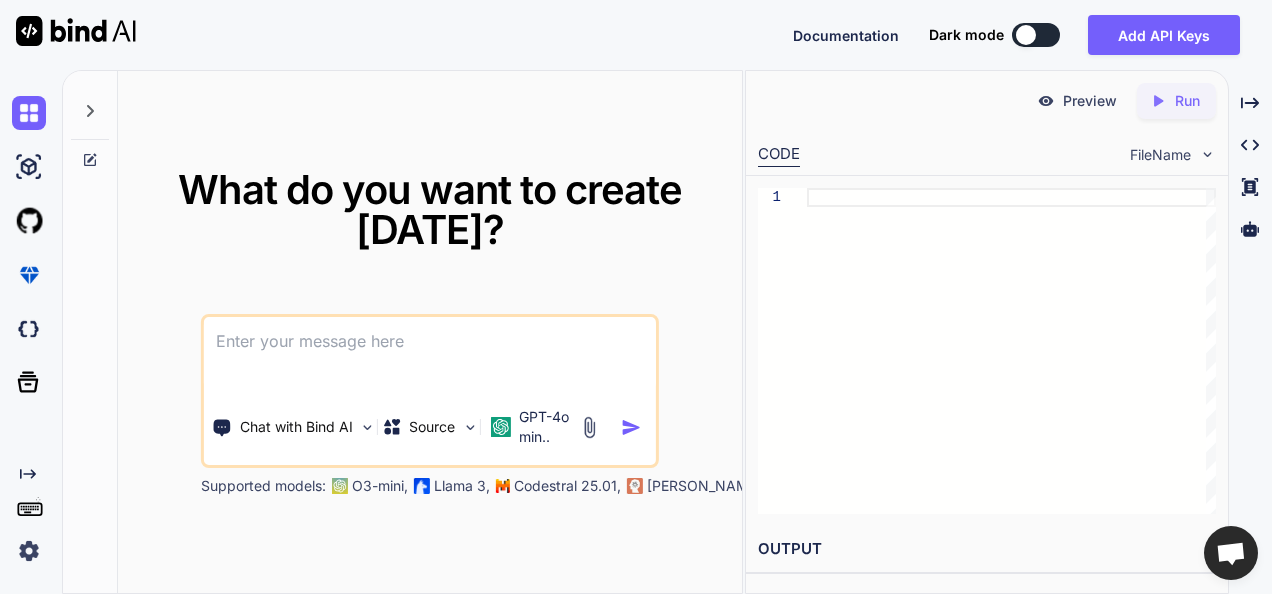 paste on "I want to design and develop a full-stack web application using Python Flask for managing a beverage manufacturing plant with a capacity of 48,000 BPH (bottles per hour). The system should support the following functional modules and user roles:
🔧 Functional Modules:
Production Management
Track real-time production metrics (e.g., line speed, output).
Schedule and log daily production batches.
Link production data with raw material issuance and finished goods tracking.
Store/Inventory Management
Record and manage raw material inventory.
Issue raw materials to production based on batch requirements.
Track inward/outward stock and generate reports.
Maintenance
Schedule preventive and corrective maintenance for machines.
Log equipment issues, repairs, and parts usage.
Assign tasks to maintenance staff and track completion.
Quantity Management
Monitor raw material quantities and stock levels.
Ensure supply chain between store and production is balanced.
Support reorder alerts and vendor-based st..." 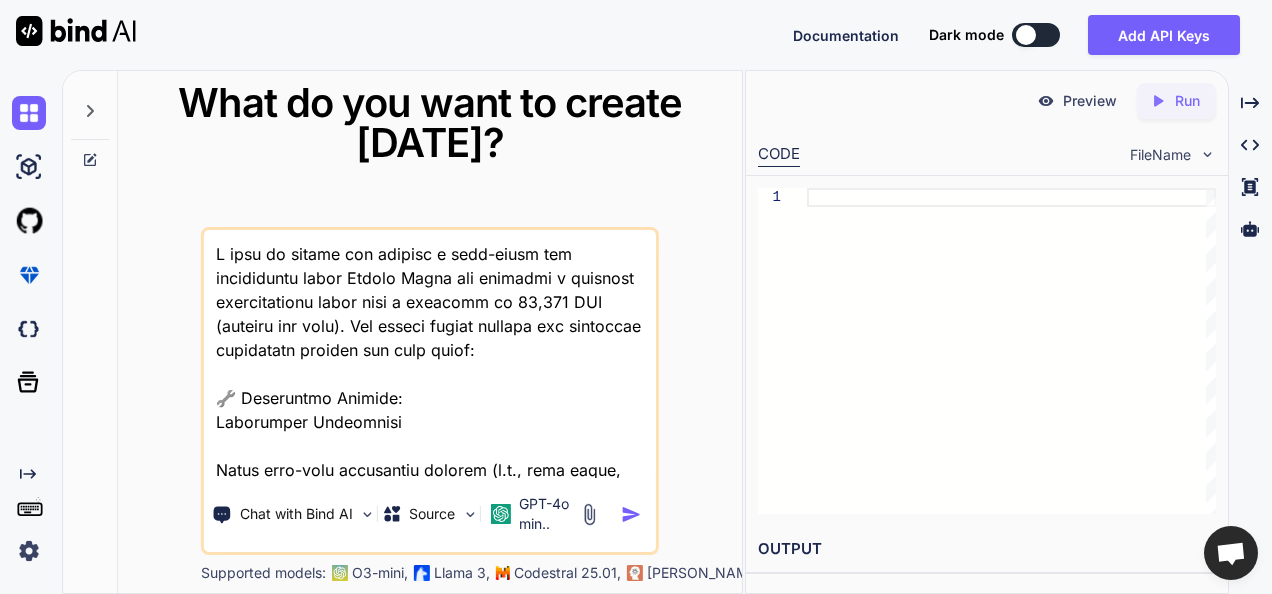 scroll, scrollTop: 2401, scrollLeft: 0, axis: vertical 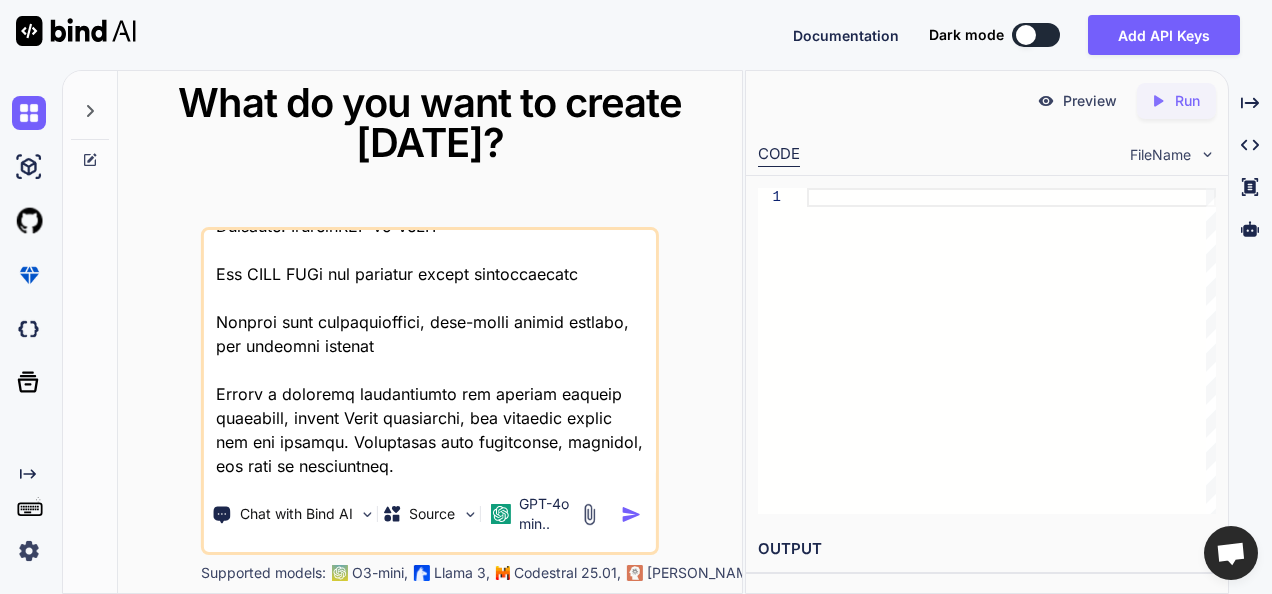 type on "I want to design and develop a full-stack web application using Python Flask for managing a beverage manufacturing plant with a capacity of 48,000 BPH (bottles per hour). The system should support the following functional modules and user roles:
🔧 Functional Modules:
Production Management
Track real-time production metrics (e.g., line speed, output).
Schedule and log daily production batches.
Link production data with raw material issuance and finished goods tracking.
Store/Inventory Management
Record and manage raw material inventory.
Issue raw materials to production based on batch requirements.
Track inward/outward stock and generate reports.
Maintenance
Schedule preventive and corrective maintenance for machines.
Log equipment issues, repairs, and parts usage.
Assign tasks to maintenance staff and track completion.
Quantity Management
Monitor raw material quantities and stock levels.
Ensure supply chain between store and production is balanced.
Support reorder alerts and vendor-based st..." 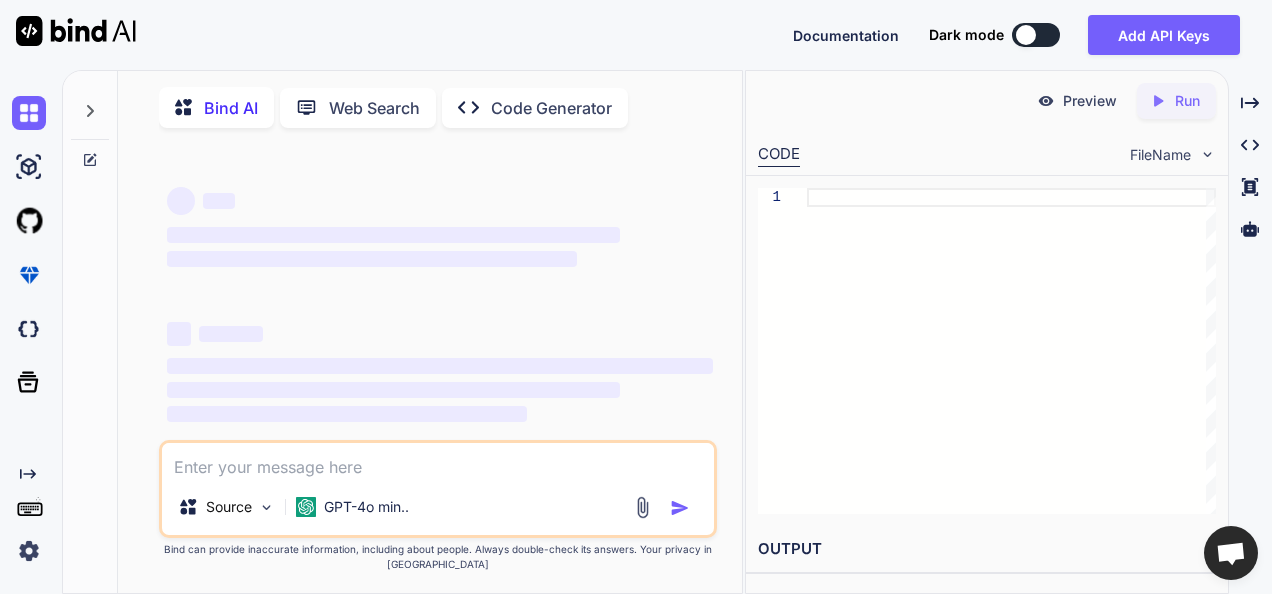 scroll, scrollTop: 7, scrollLeft: 0, axis: vertical 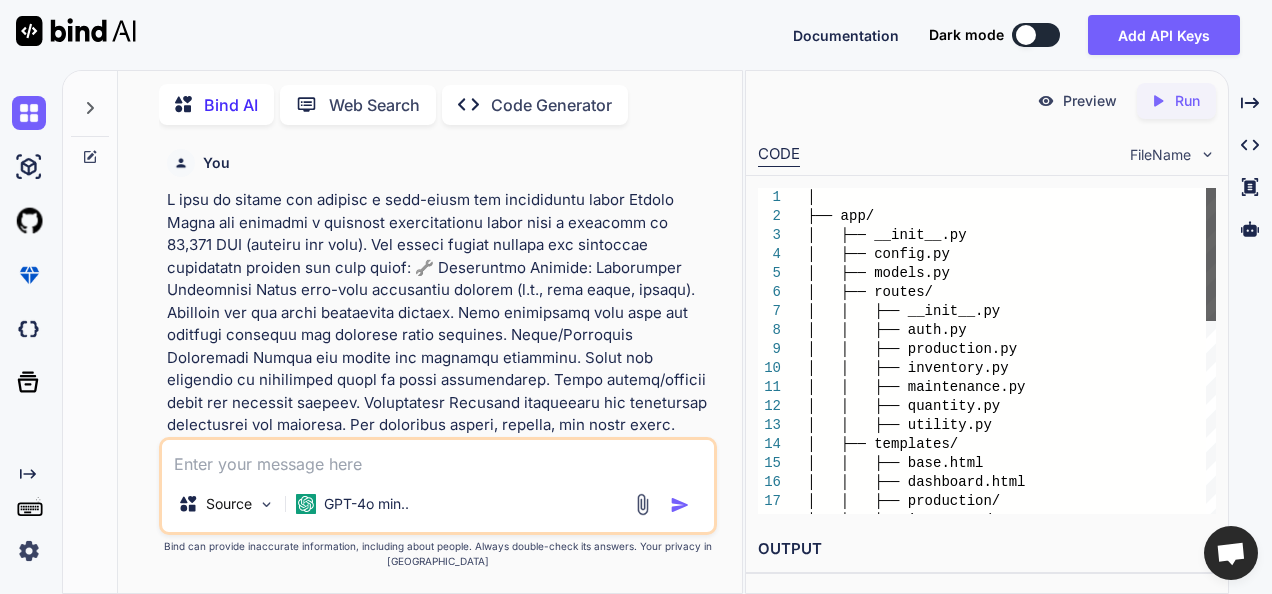 click at bounding box center [1211, 254] 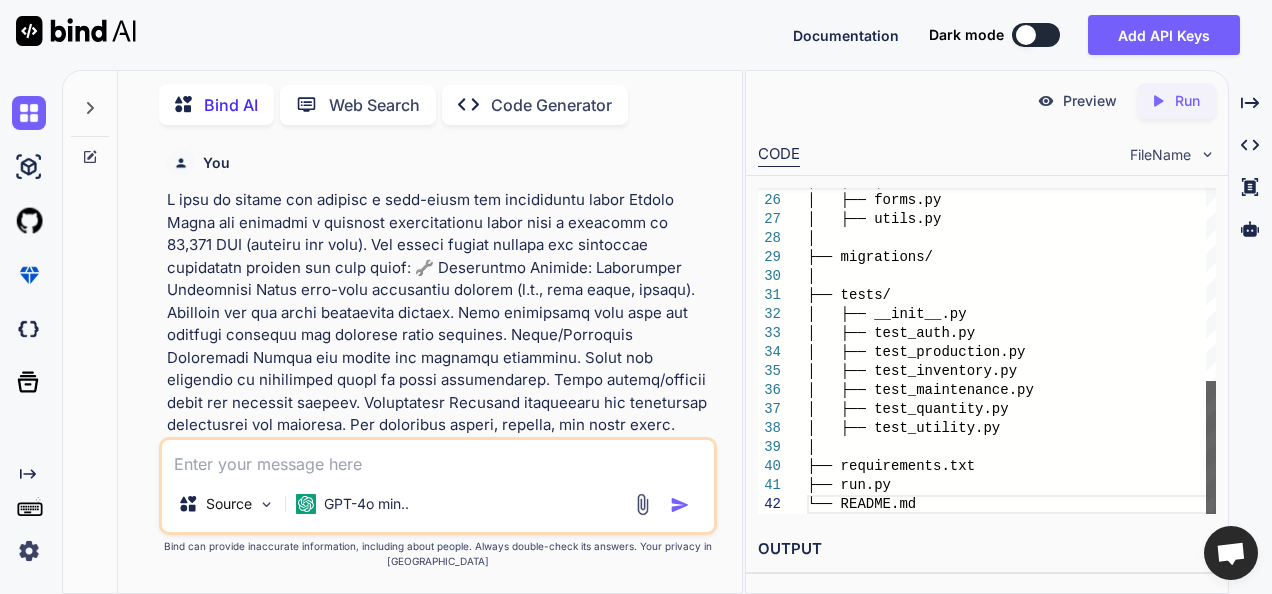 click at bounding box center [1211, 447] 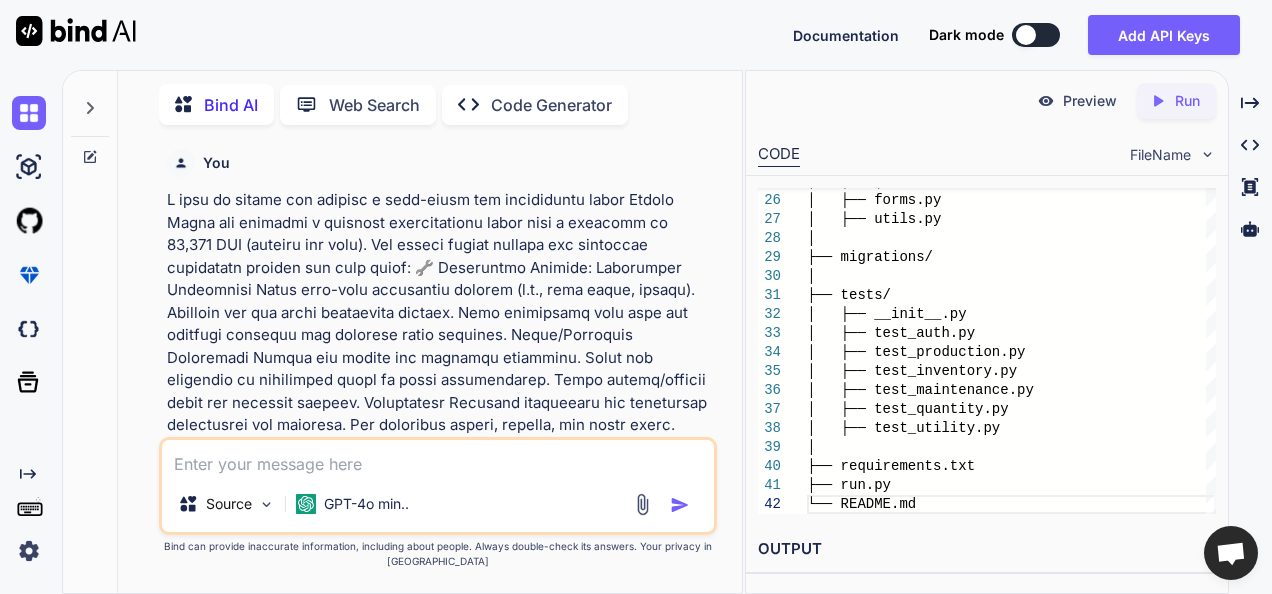 click on "x Documentation Dark mode Add API Keys Created with Pixso. Created with Pixso.   Bind AI Web Search Created with Pixso. Code Generator You Bind AI Designing a full-stack web application for managing a beverage manufacturing plant is an exciting project! Below, I’ll outline a scalable architecture, project structure, sample Flask blueprints, and a database schema for the functional modules you mentioned.
Project Structure
Here’s a suggested directory structure for your Flask application:
Markdown beverage _management/
│
├── app/
│   ├──  __init__ .py
│   ├── config.py
│   ├── models.py
│   ├── routes/
│   │   ├──  __init__ __init__ .py
│   ├── test_ auth.py
│   ├── test _production.py
│   ├── test_ inventory.py
│   ├── test _maintenance.py
│   ├── test_ quantity.py
│   ├── test _utility.py
│
├── requirements.txt
├── run.py
└── README.md
Sample Flask Blueprints
auth.py )
)" at bounding box center [636, 297] 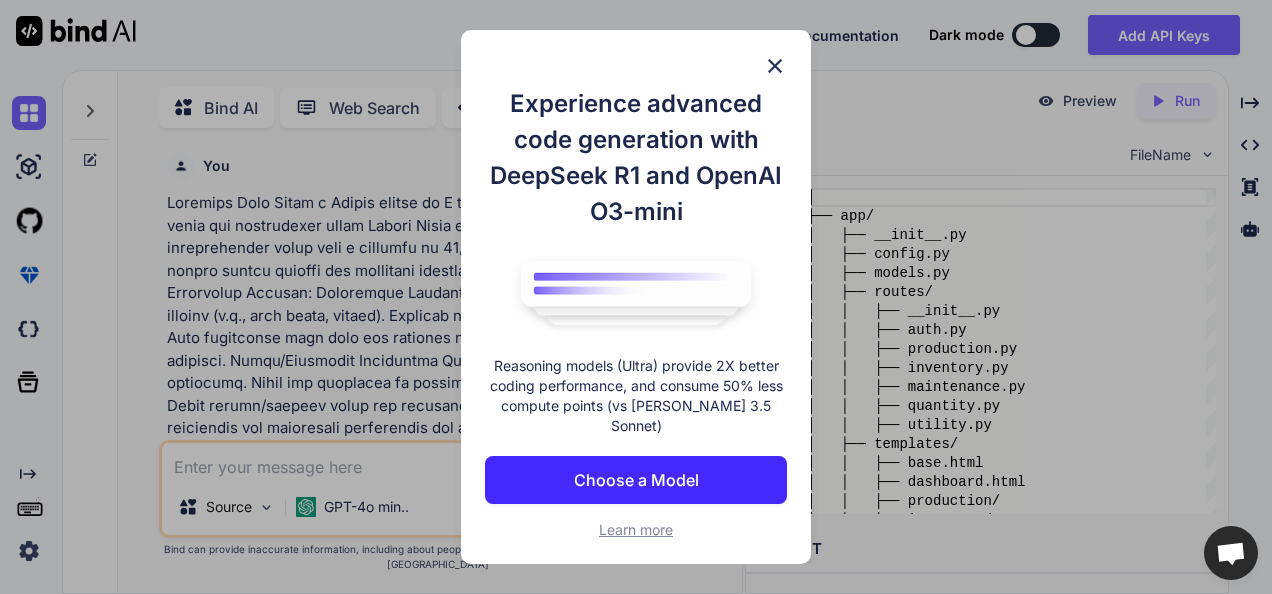 scroll, scrollTop: 7, scrollLeft: 0, axis: vertical 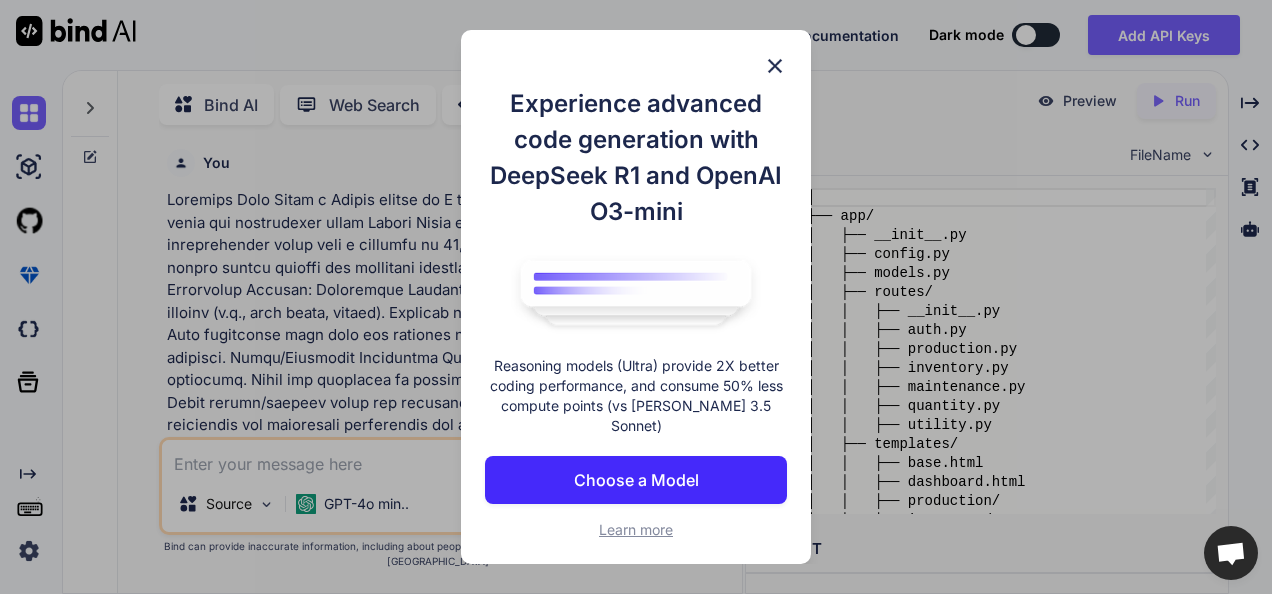 click at bounding box center [775, 66] 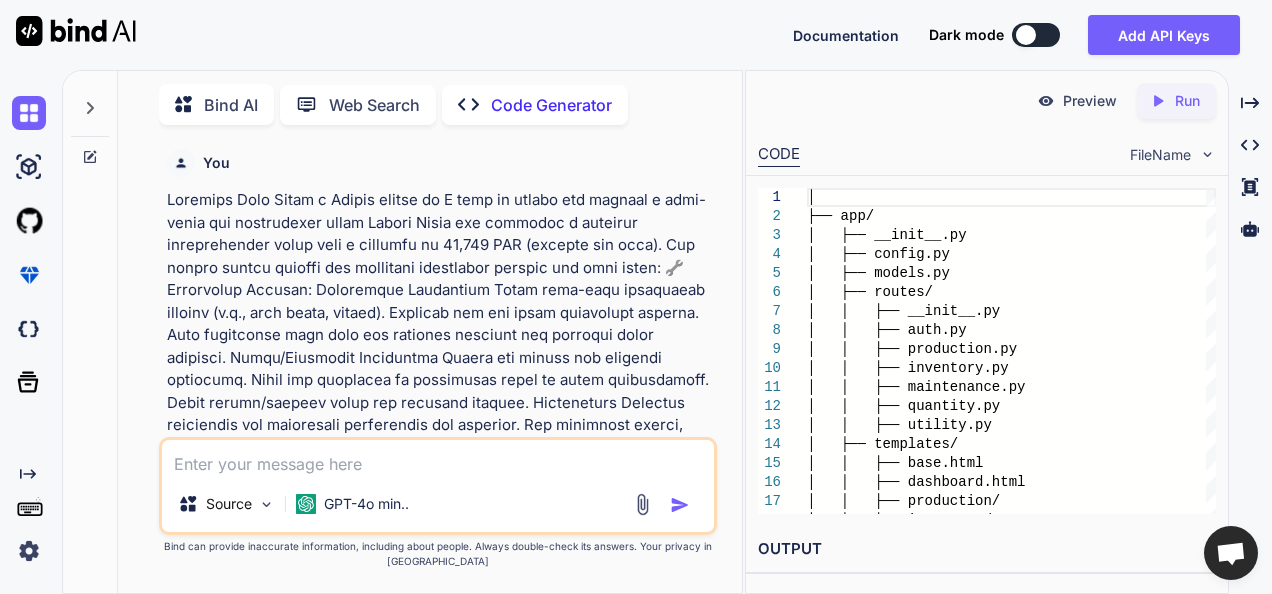 click at bounding box center (680, 505) 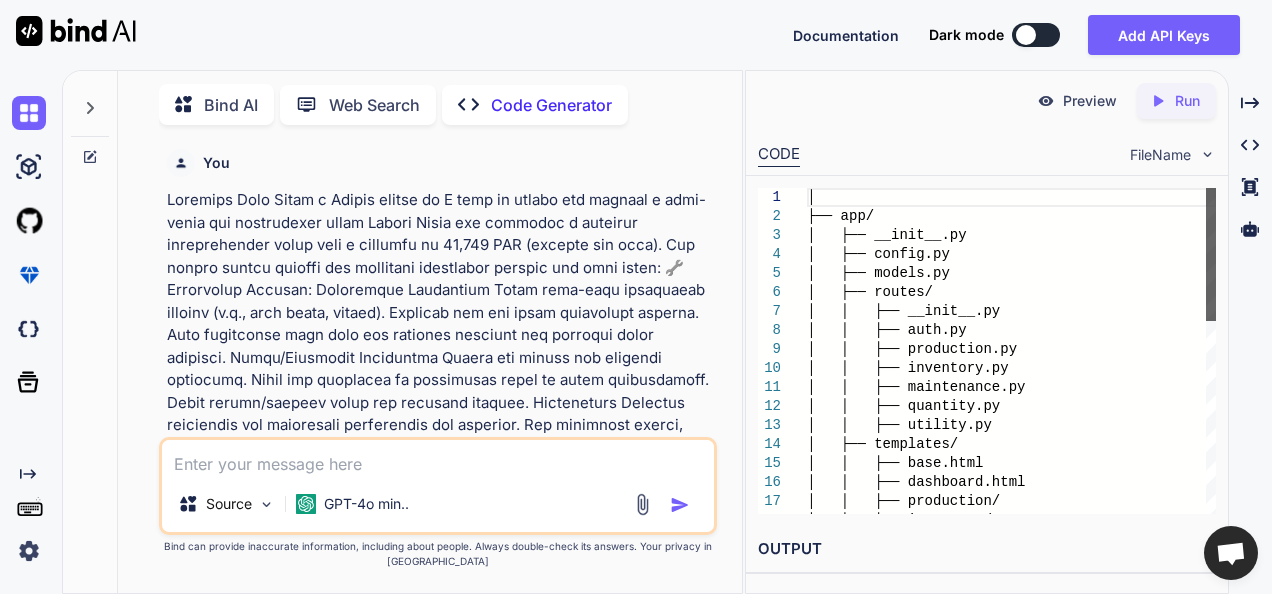 click at bounding box center (1211, 254) 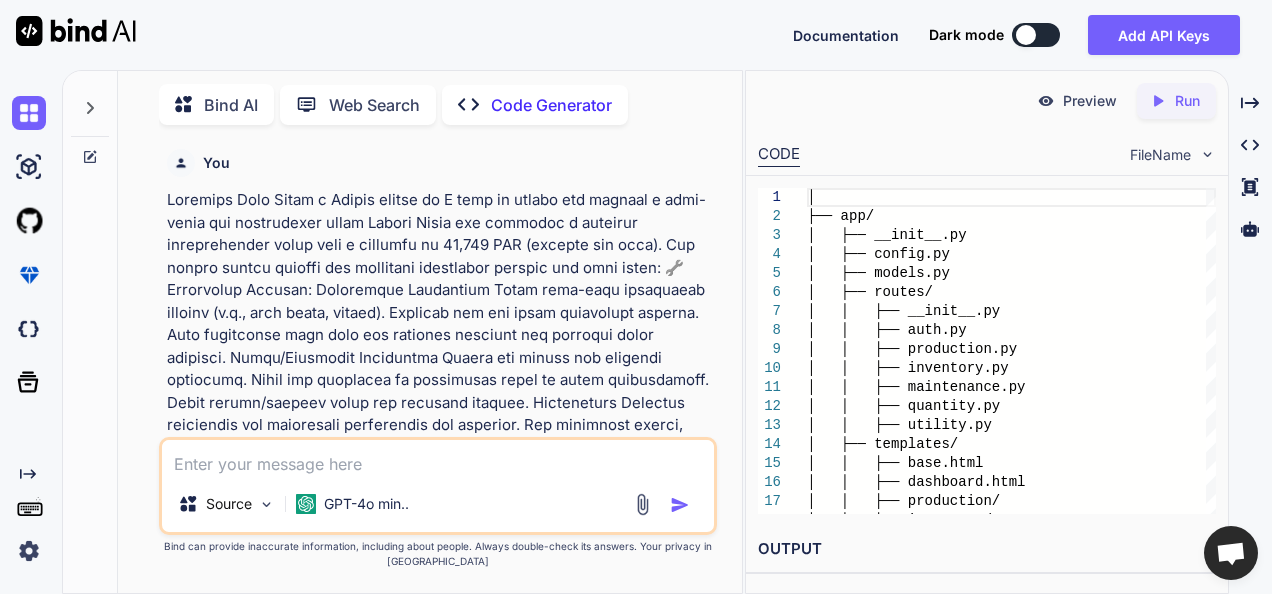 click at bounding box center (680, 505) 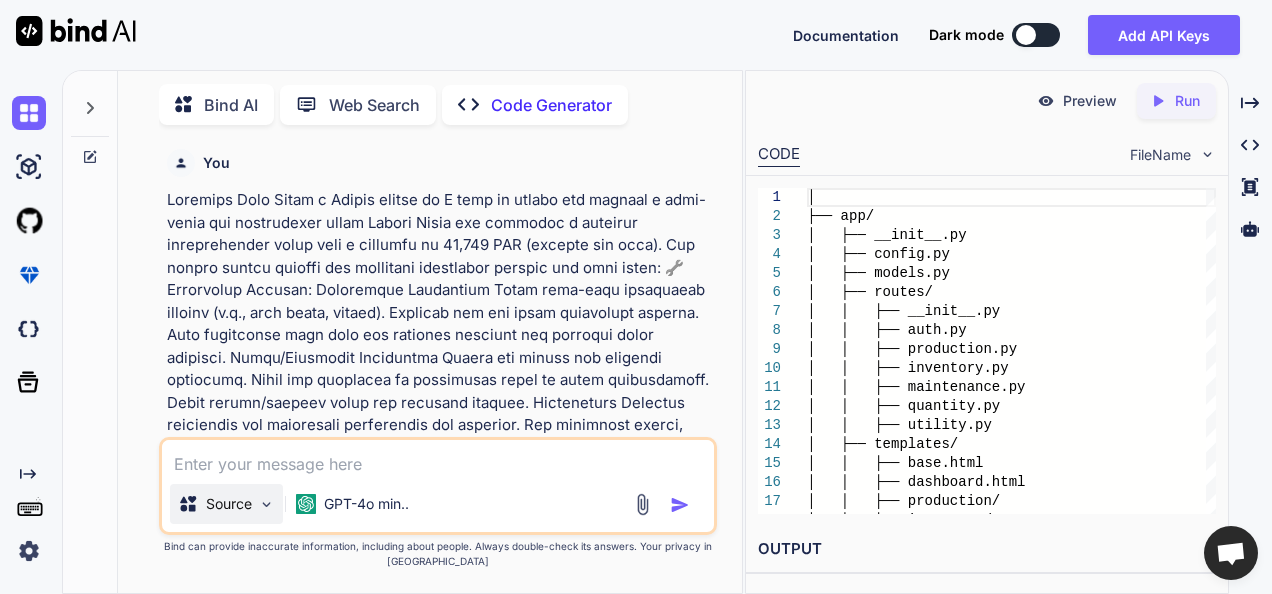 click at bounding box center (266, 504) 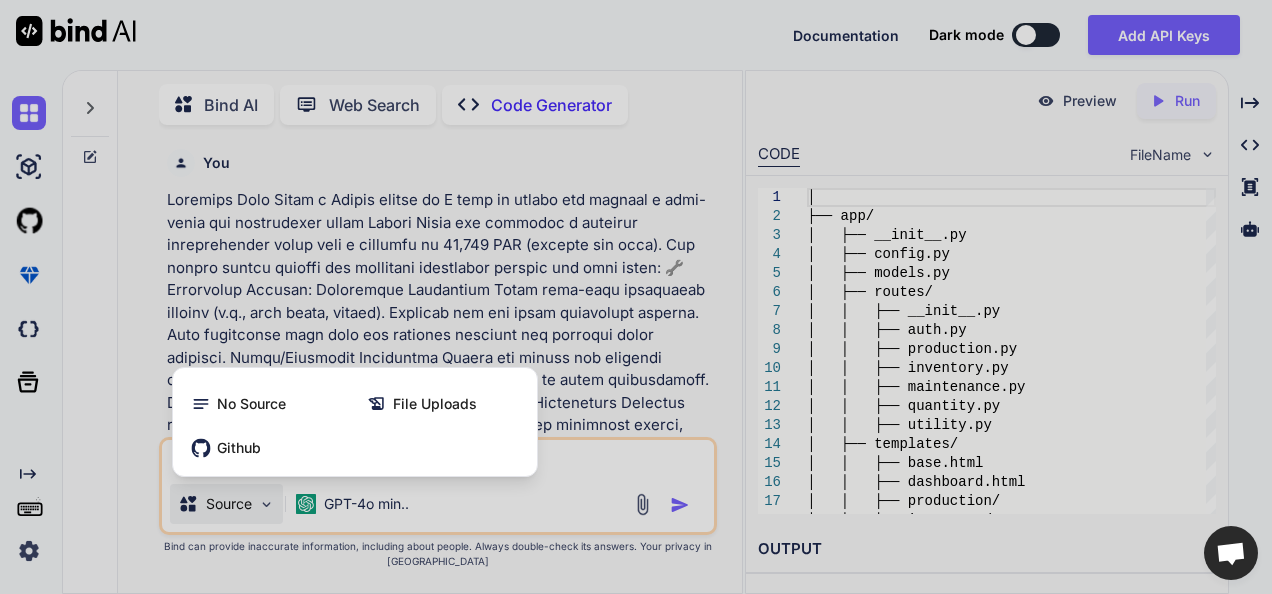 click at bounding box center [636, 297] 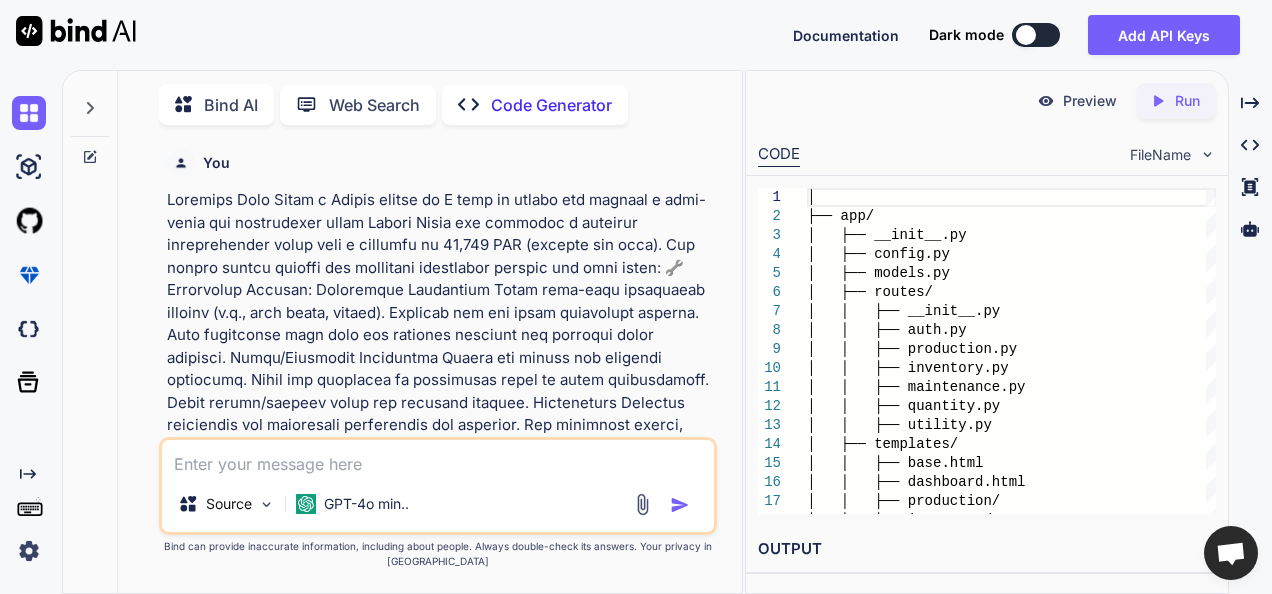 click at bounding box center [680, 505] 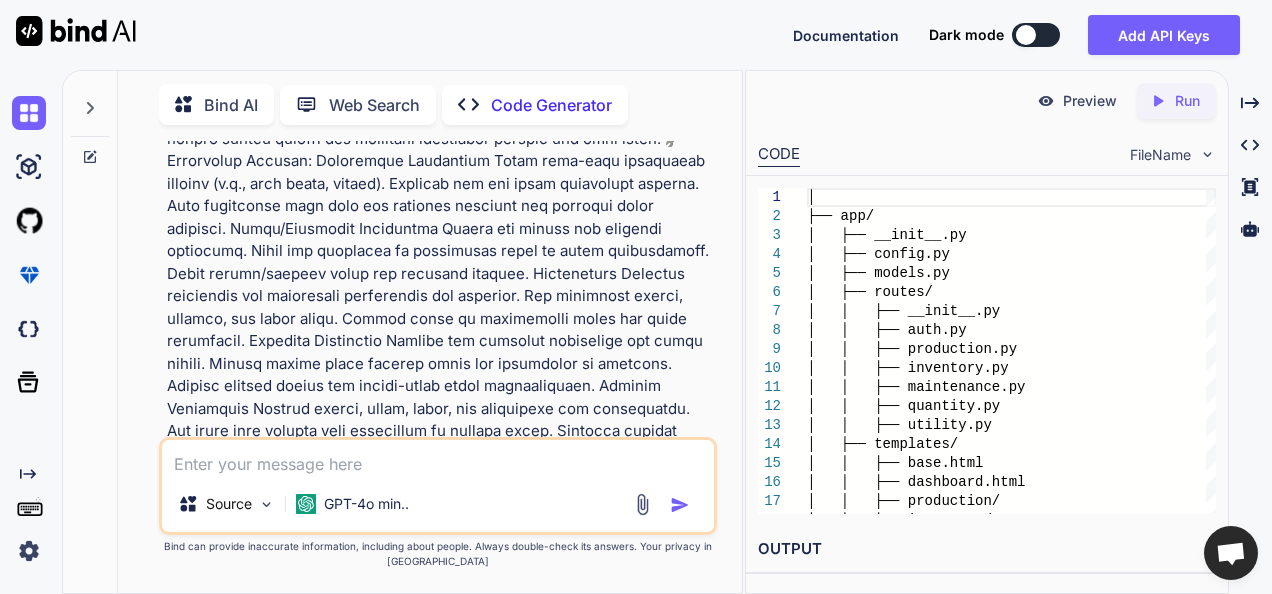 scroll, scrollTop: 130, scrollLeft: 0, axis: vertical 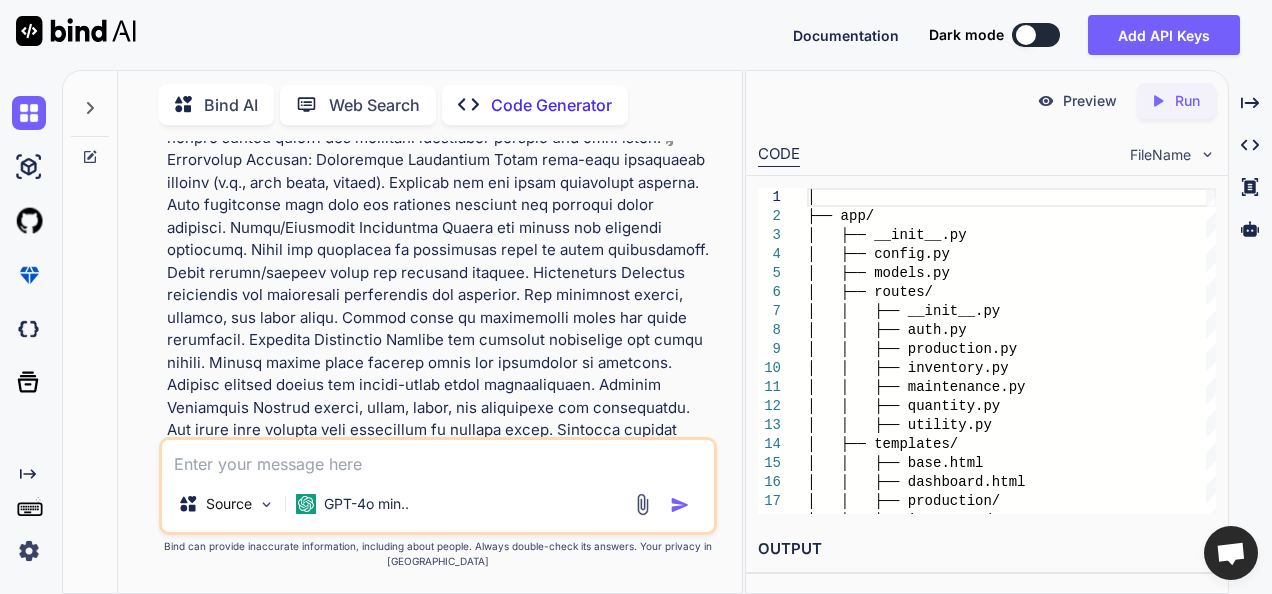 click at bounding box center (680, 505) 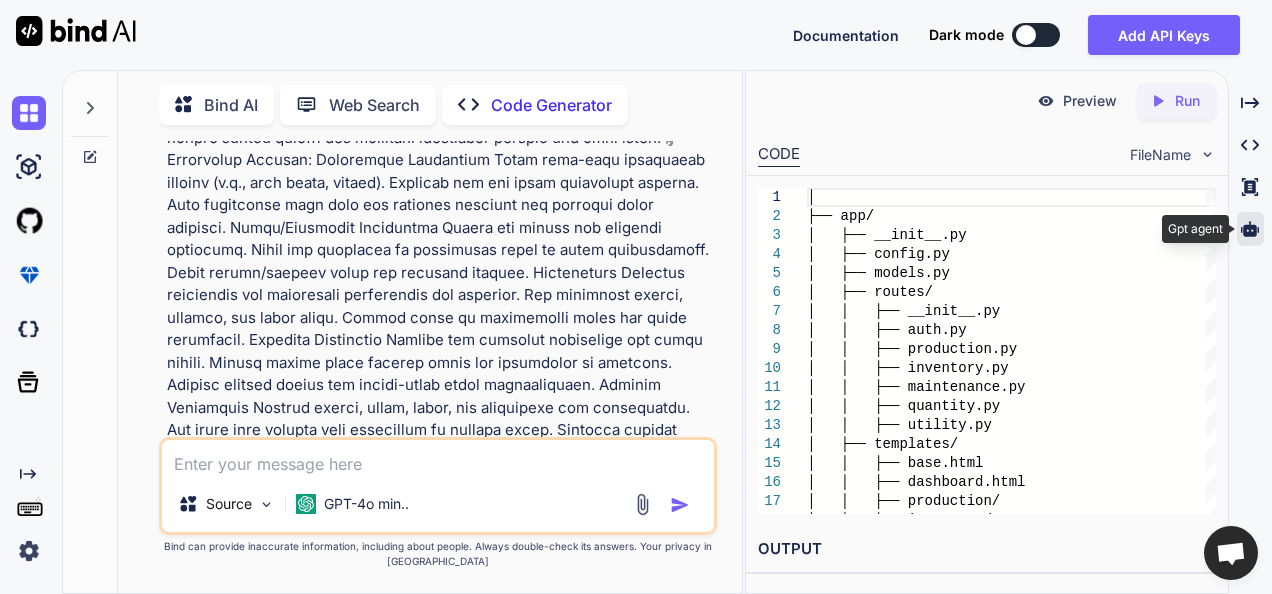 click 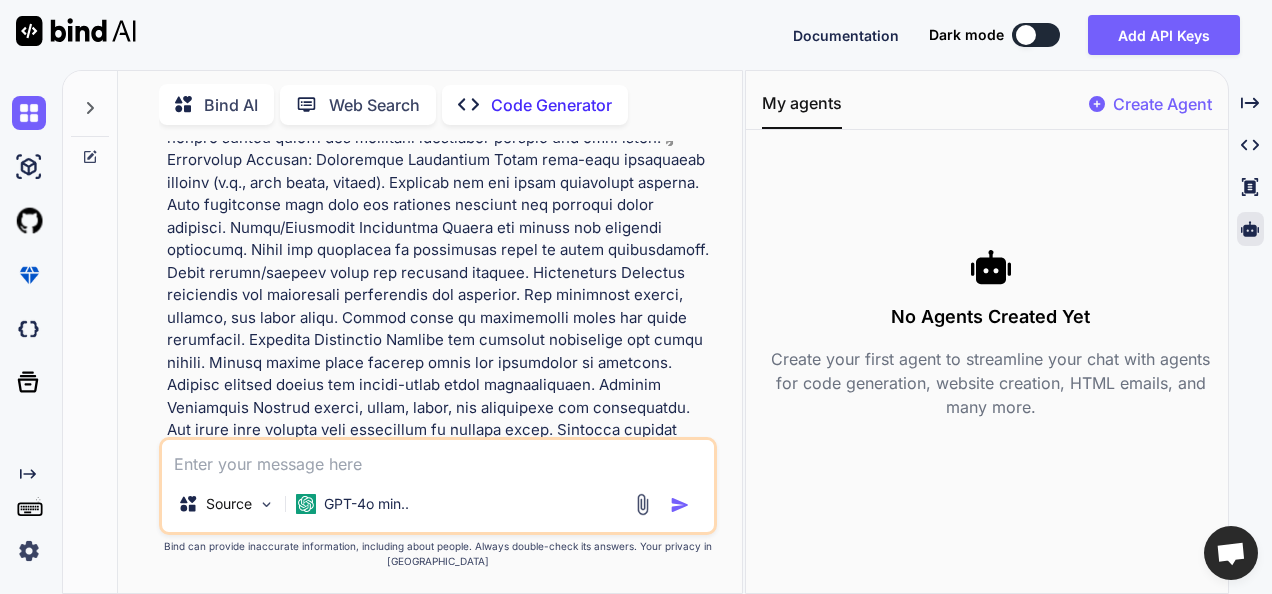 click on "Documentation" at bounding box center [846, 35] 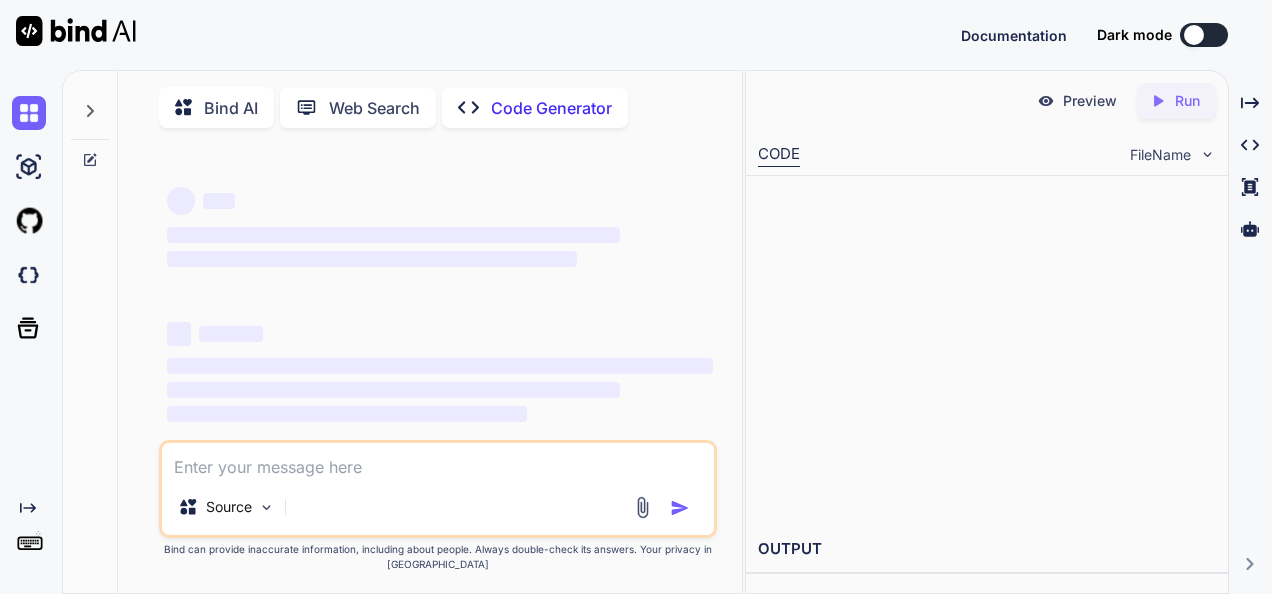 scroll, scrollTop: 0, scrollLeft: 0, axis: both 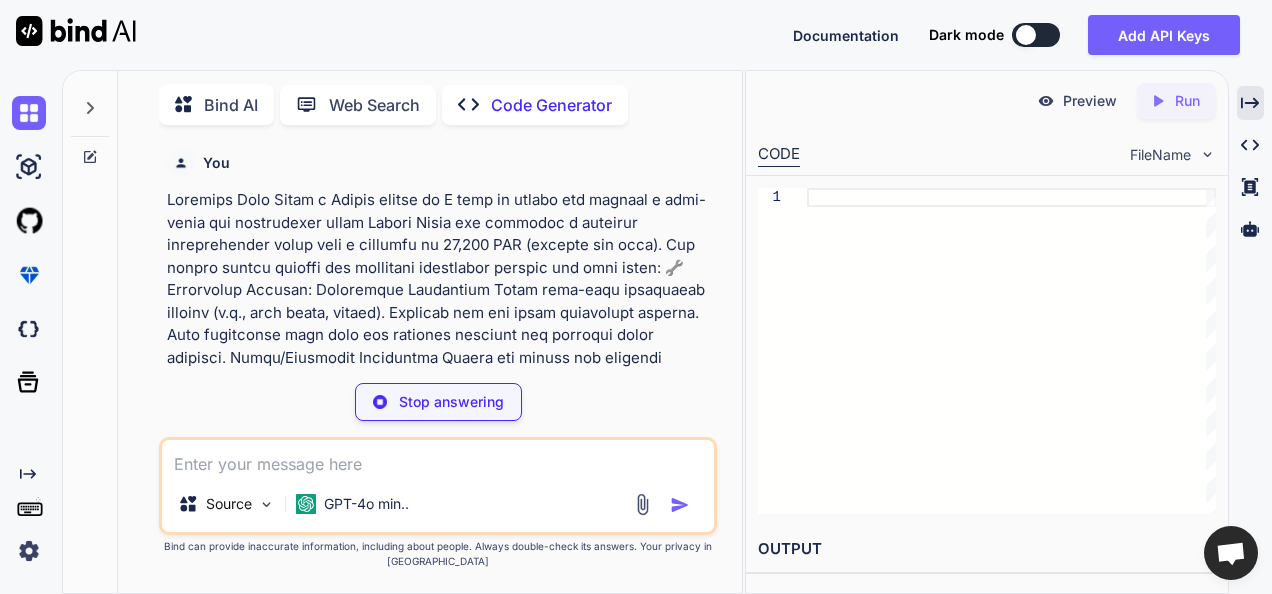 type on "x" 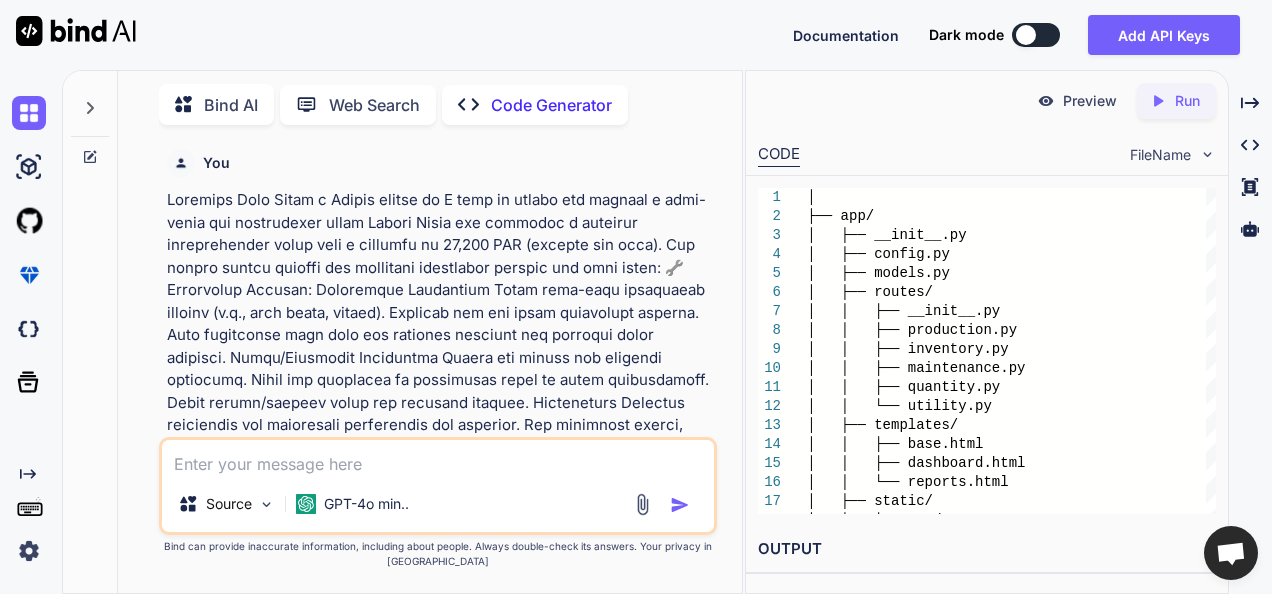 click at bounding box center (1207, 154) 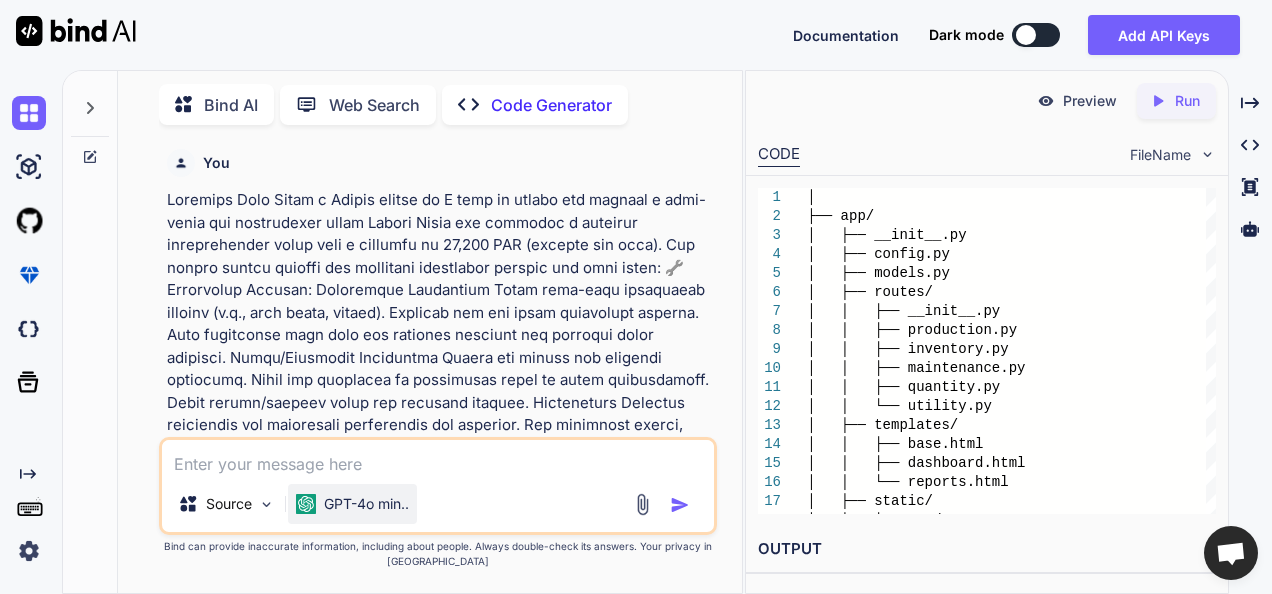 click on "GPT-4o min.." at bounding box center [366, 504] 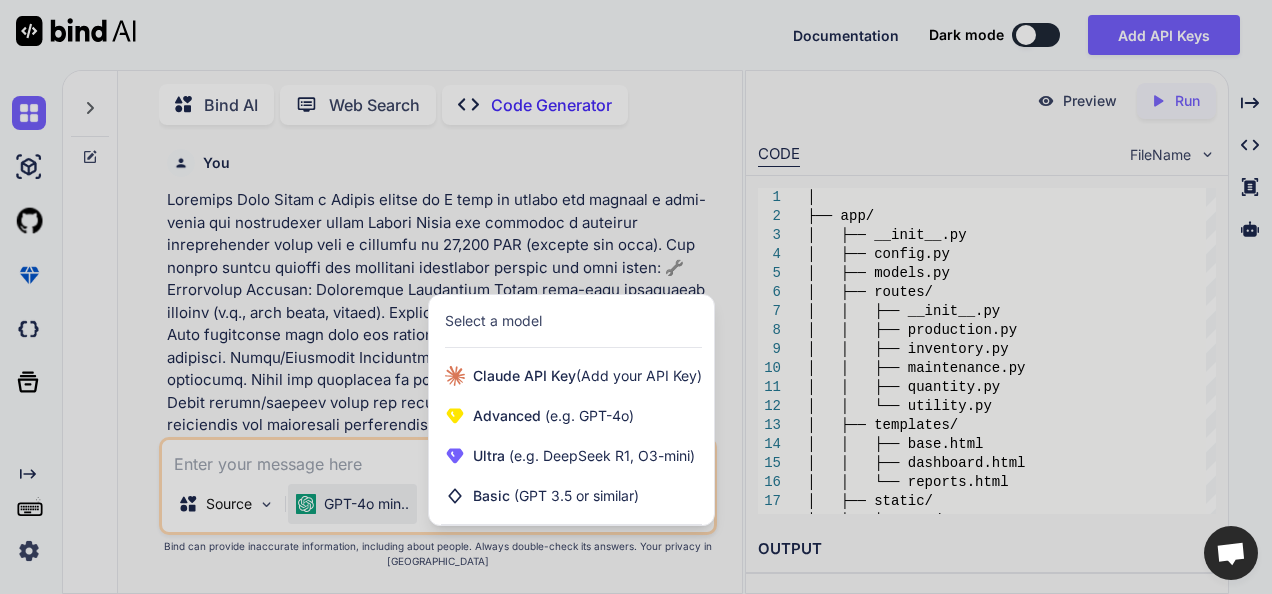 click at bounding box center [636, 297] 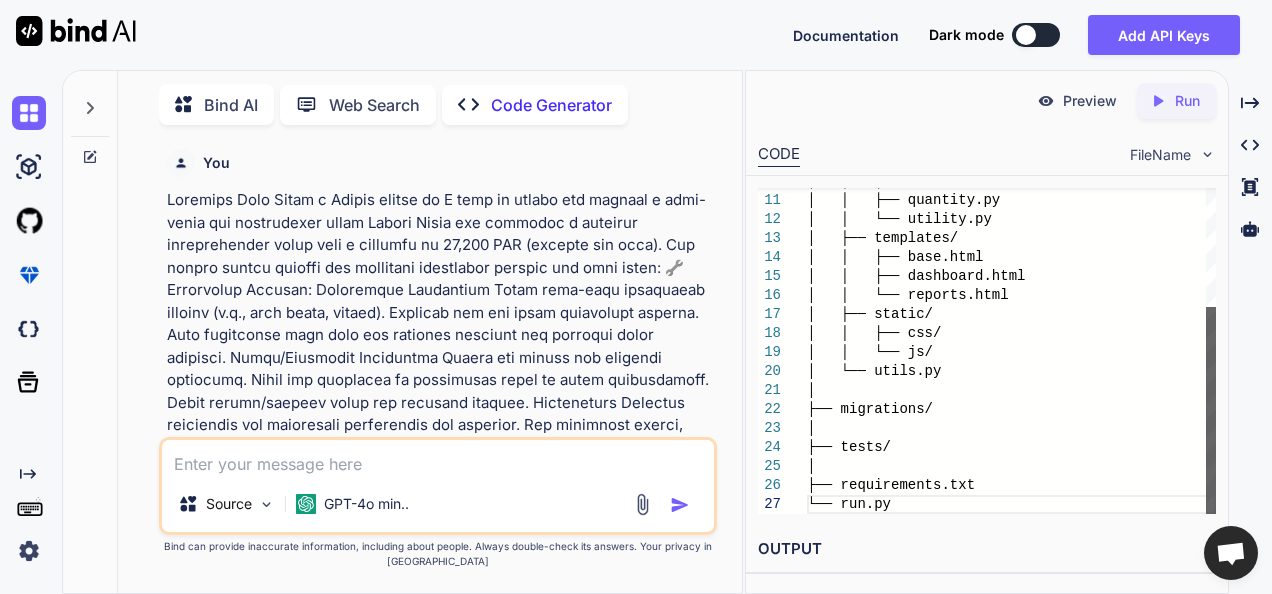 click at bounding box center [1211, 410] 